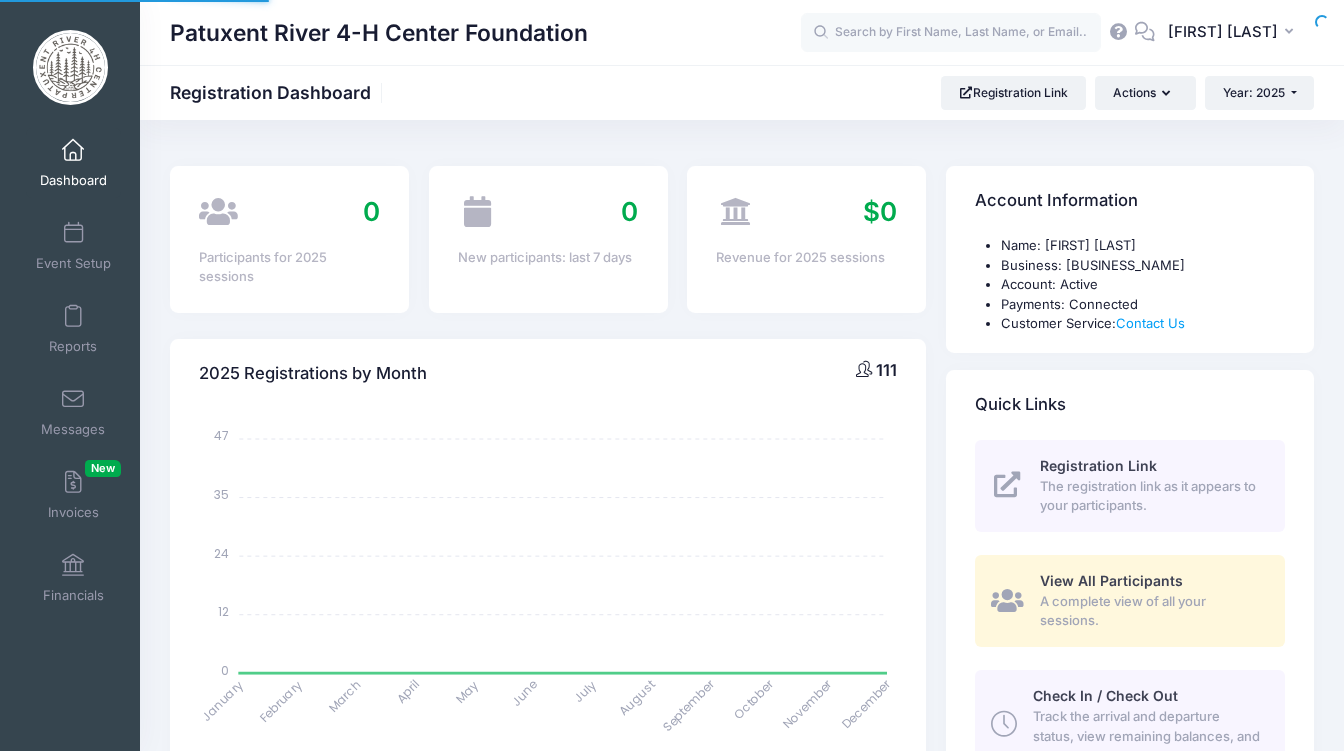 select 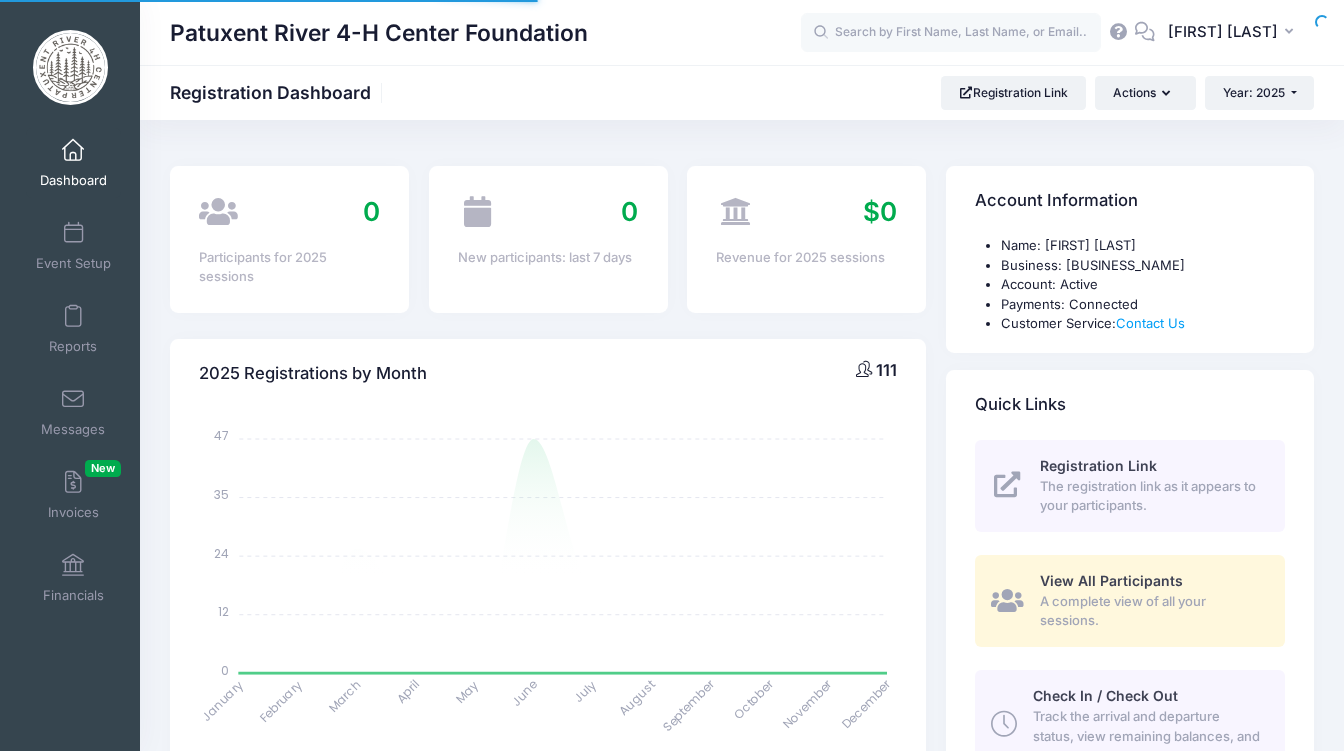 scroll, scrollTop: 0, scrollLeft: 0, axis: both 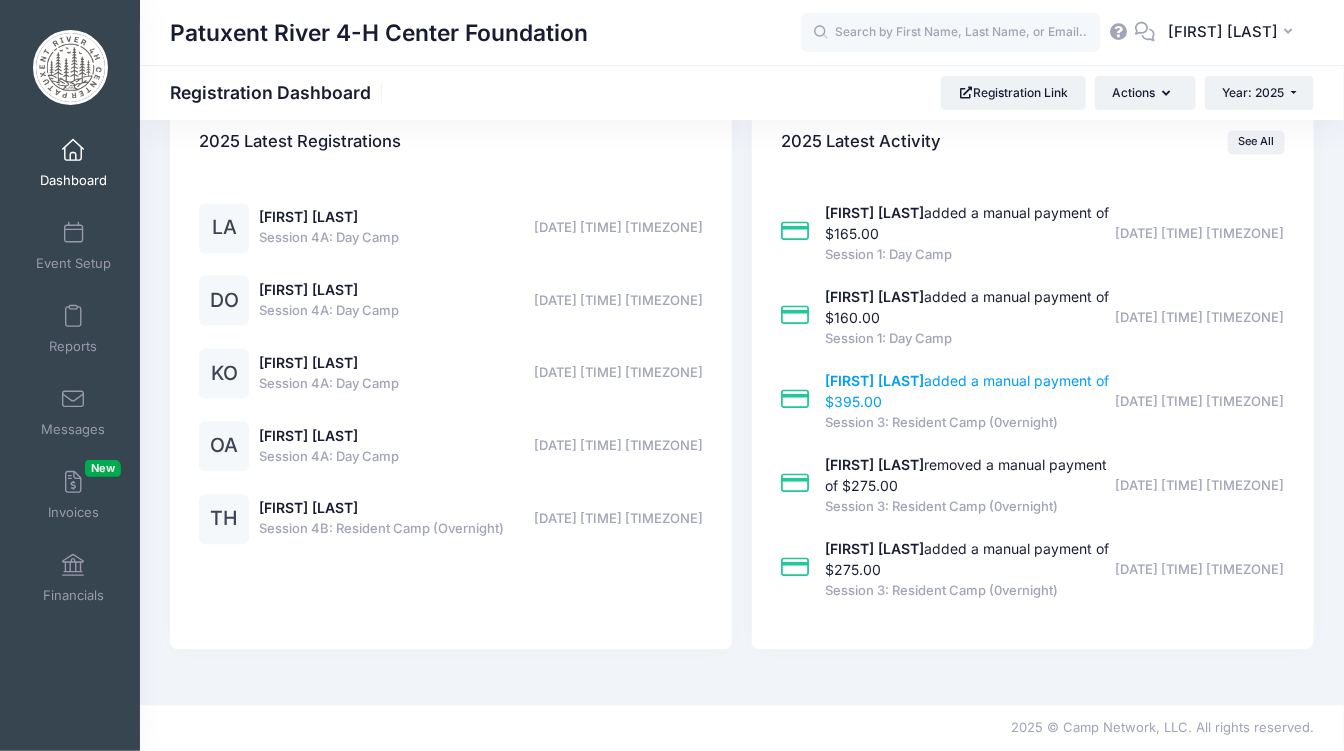 click on "[FIRST] [LAST]" at bounding box center (874, 380) 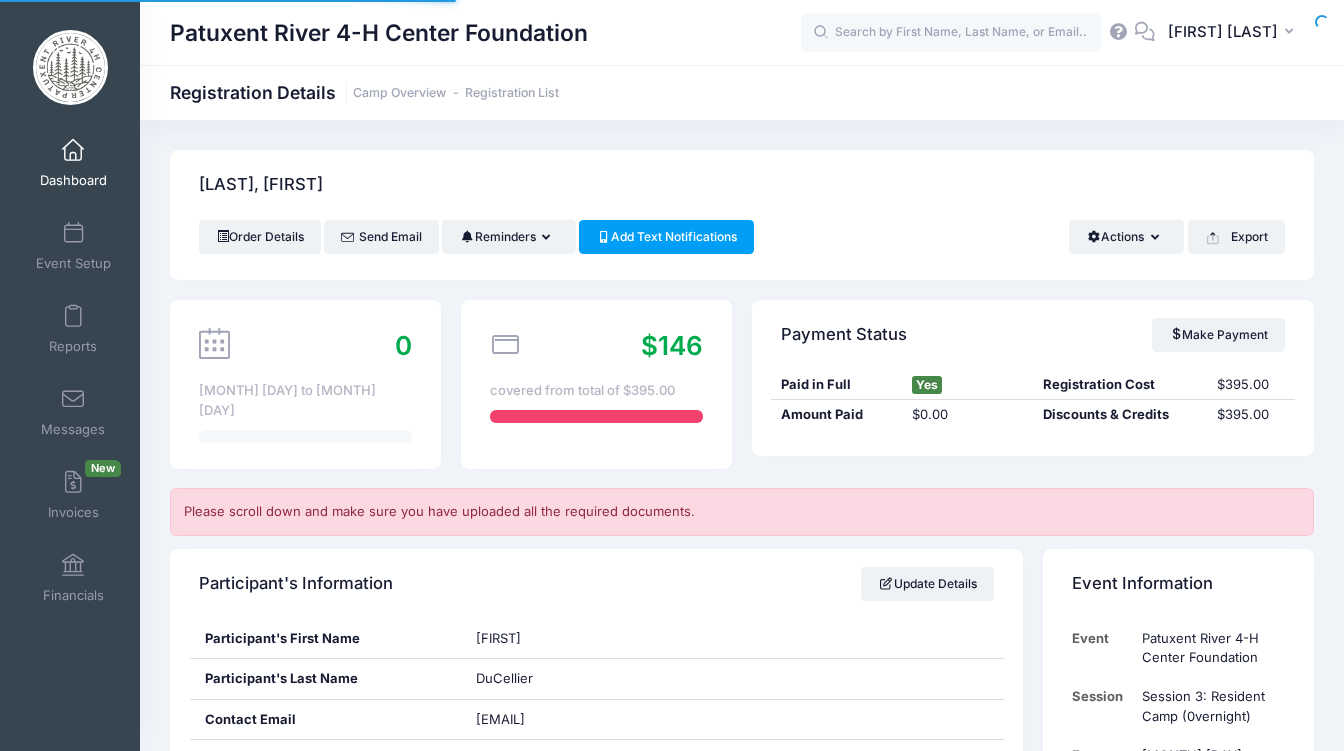 scroll, scrollTop: 0, scrollLeft: 0, axis: both 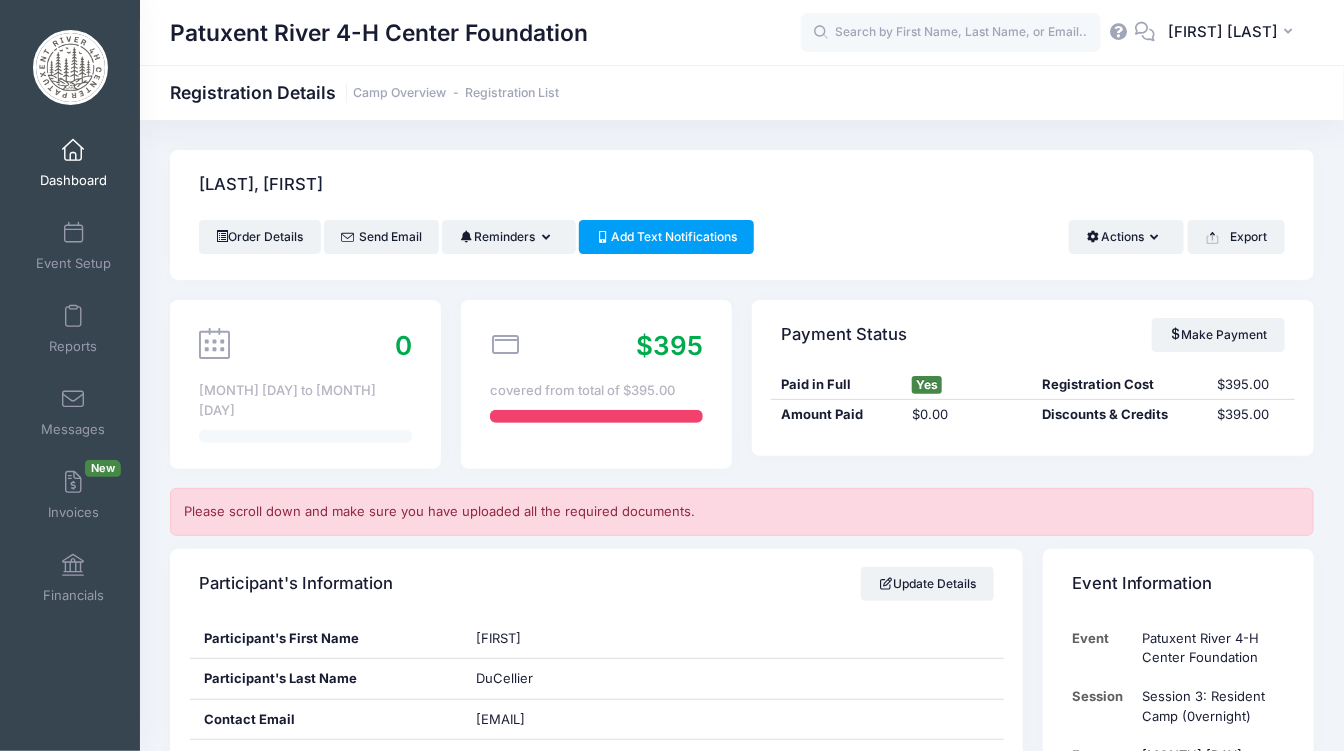 click at bounding box center [73, 151] 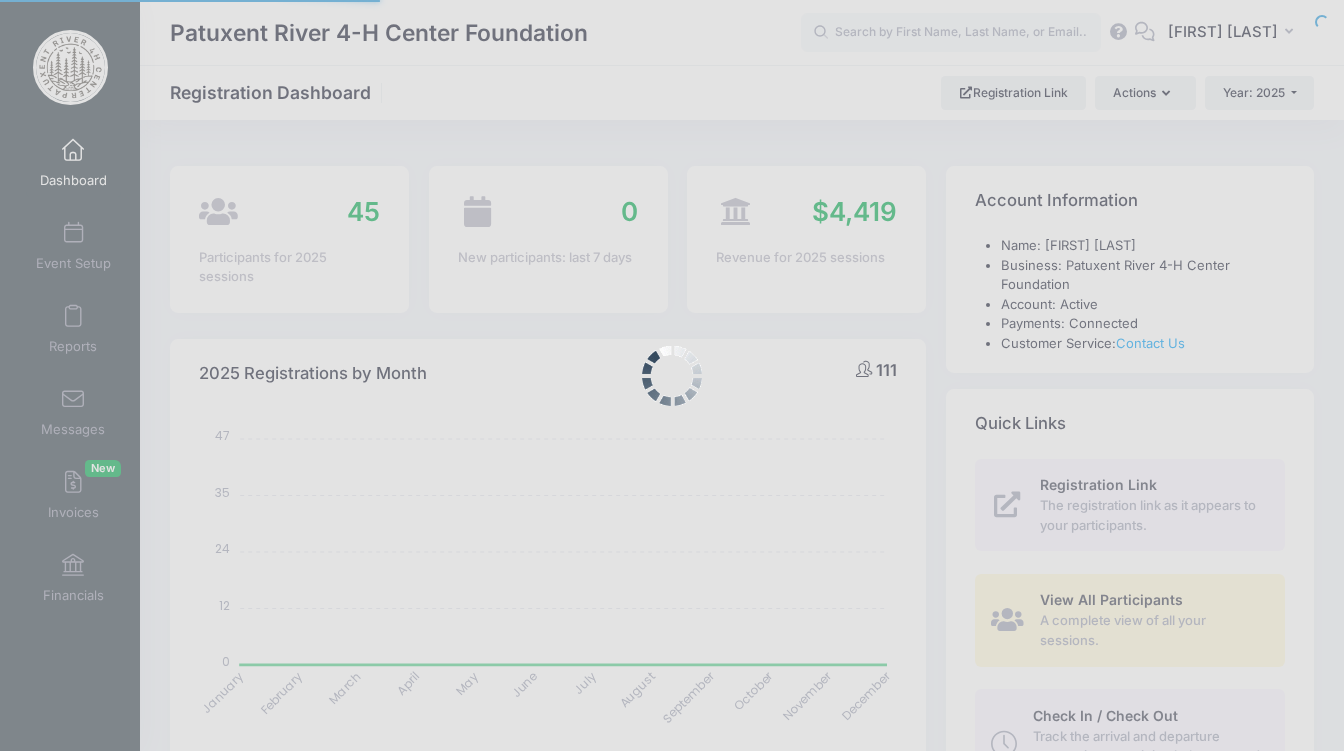 select 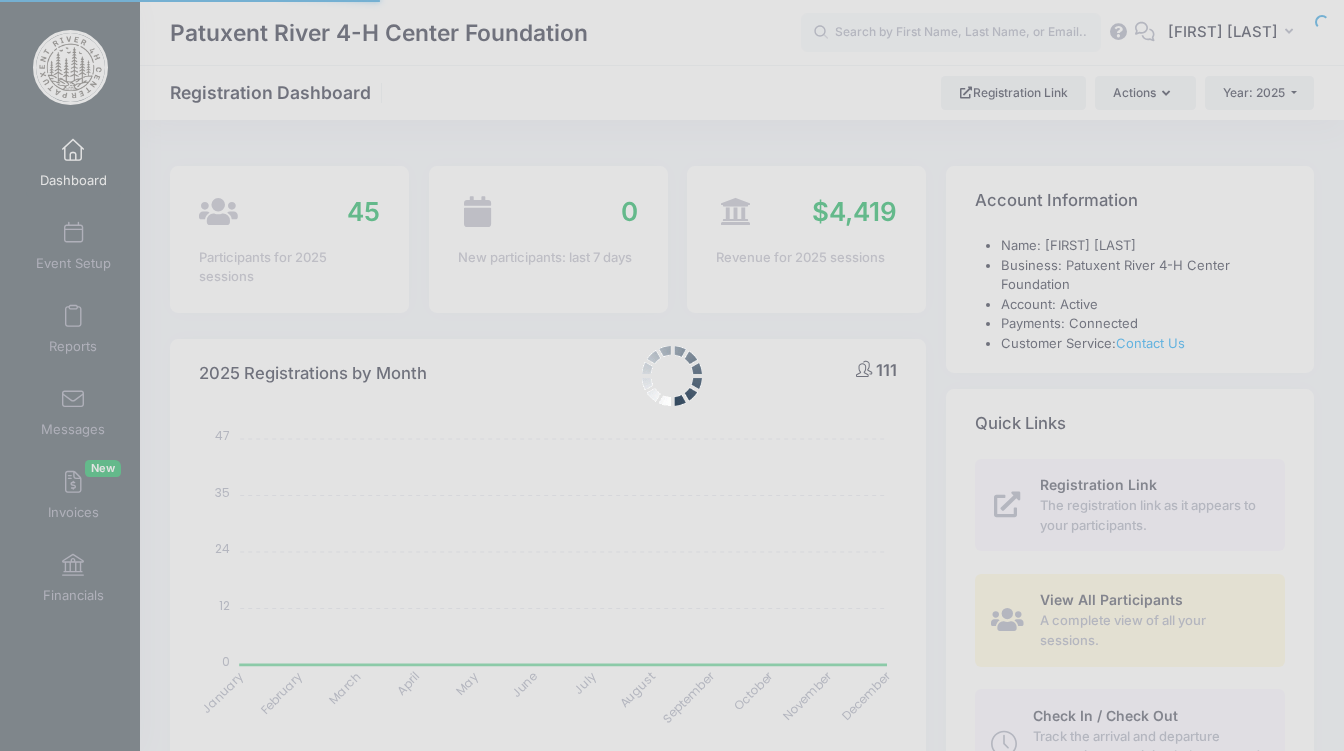 scroll, scrollTop: 0, scrollLeft: 0, axis: both 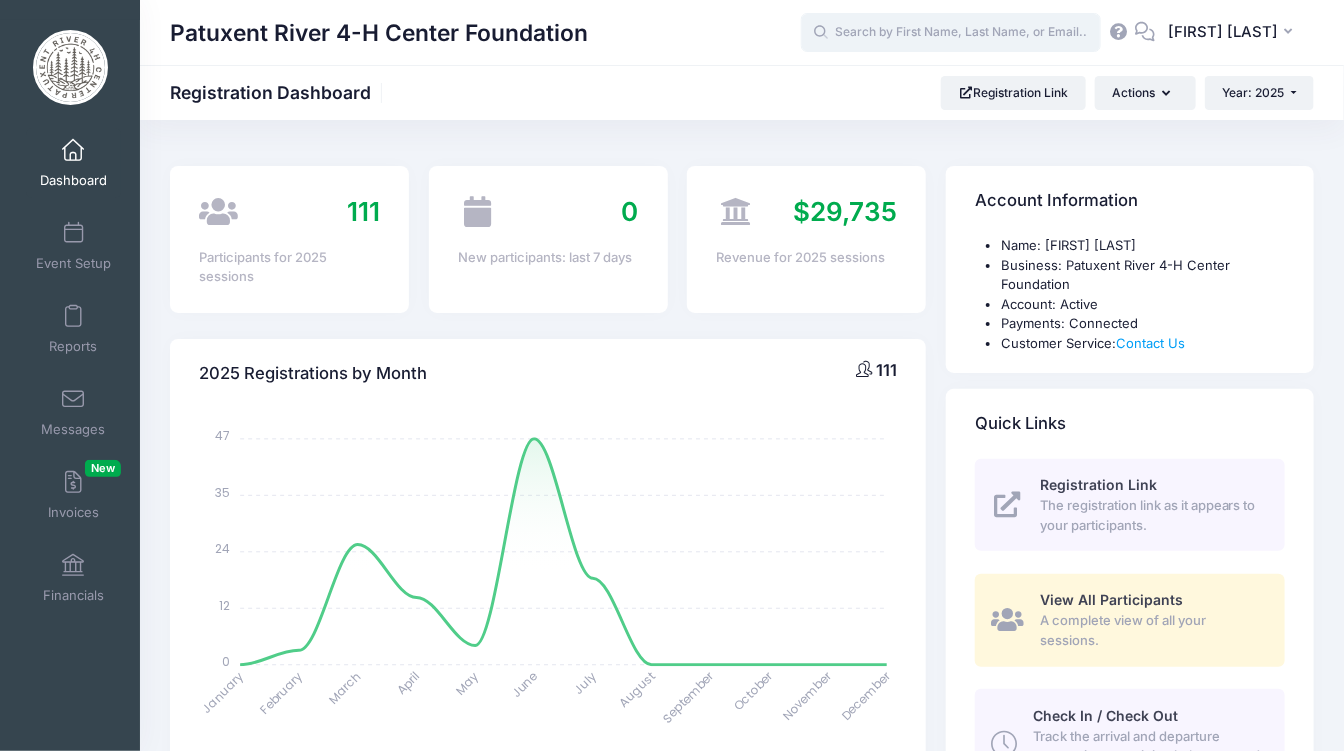 click at bounding box center (951, 33) 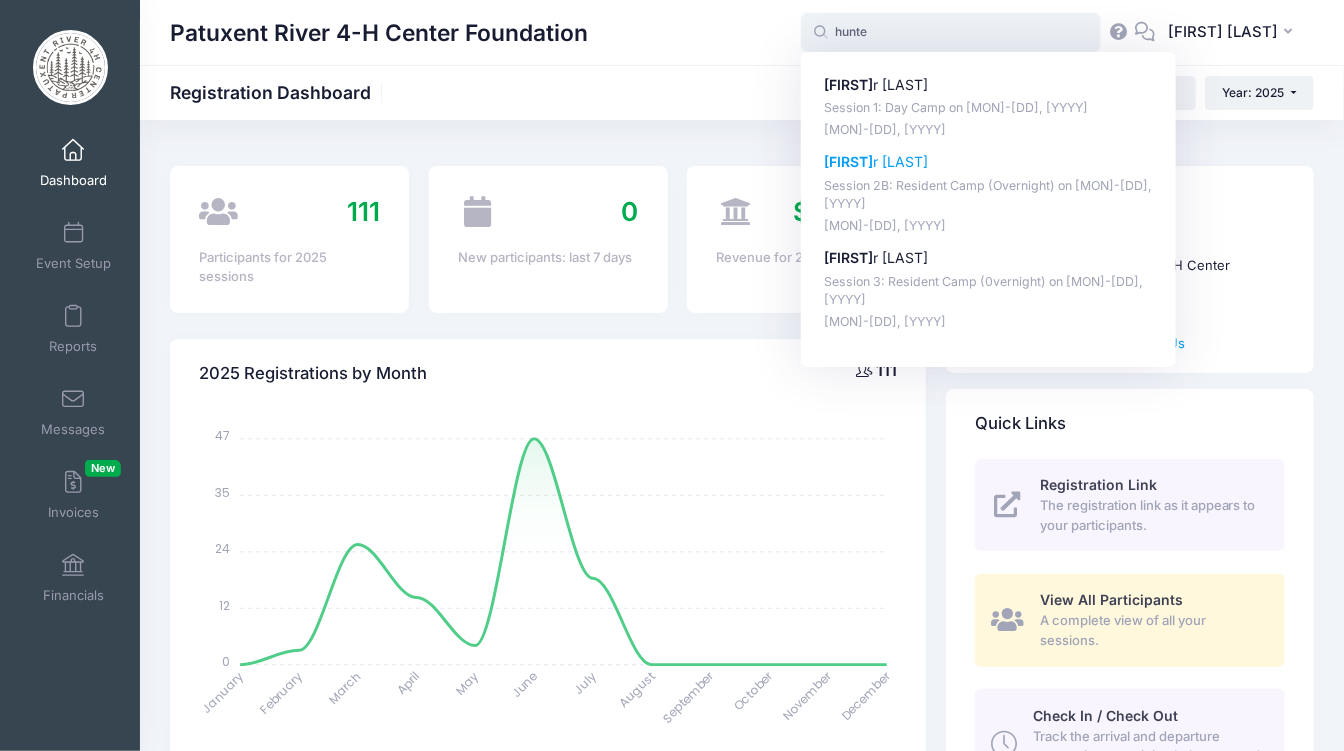 click on "Session 2B: Resident Camp (Overnight) on Jul-07, 2025" at bounding box center (989, 195) 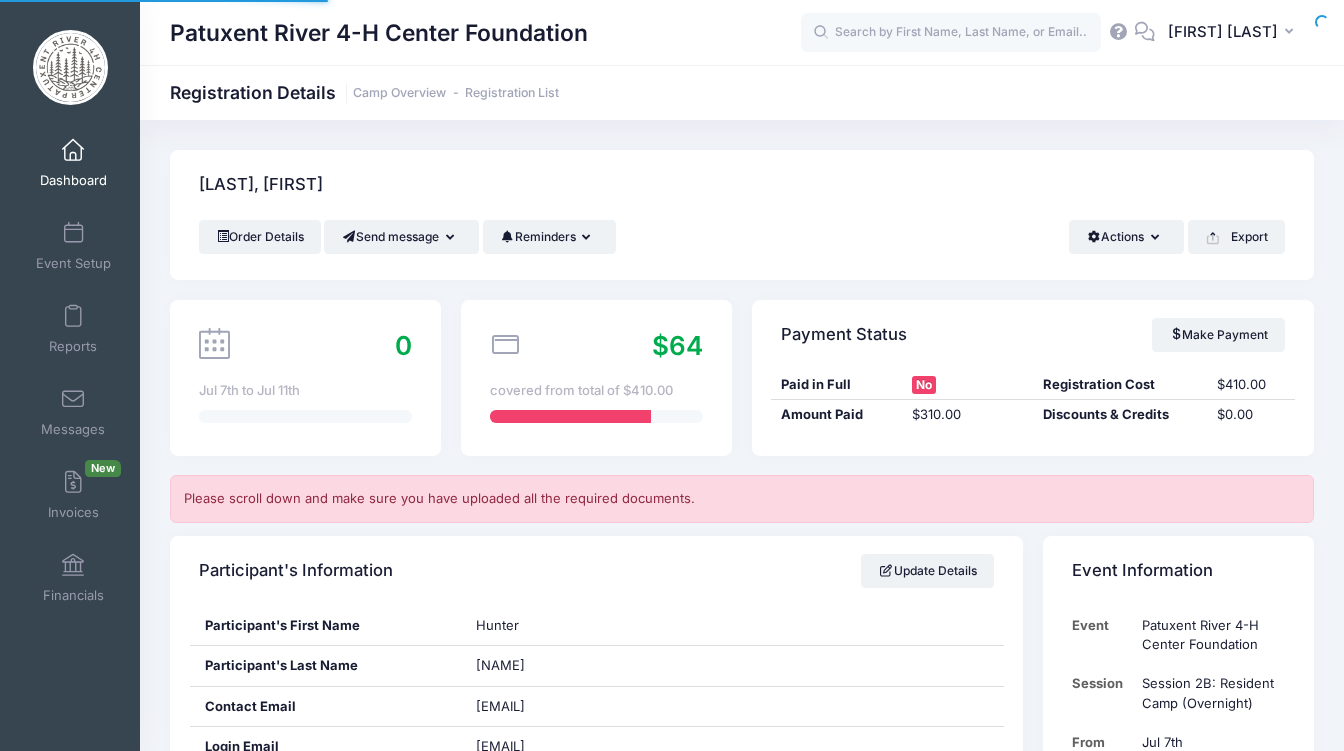 scroll, scrollTop: 0, scrollLeft: 0, axis: both 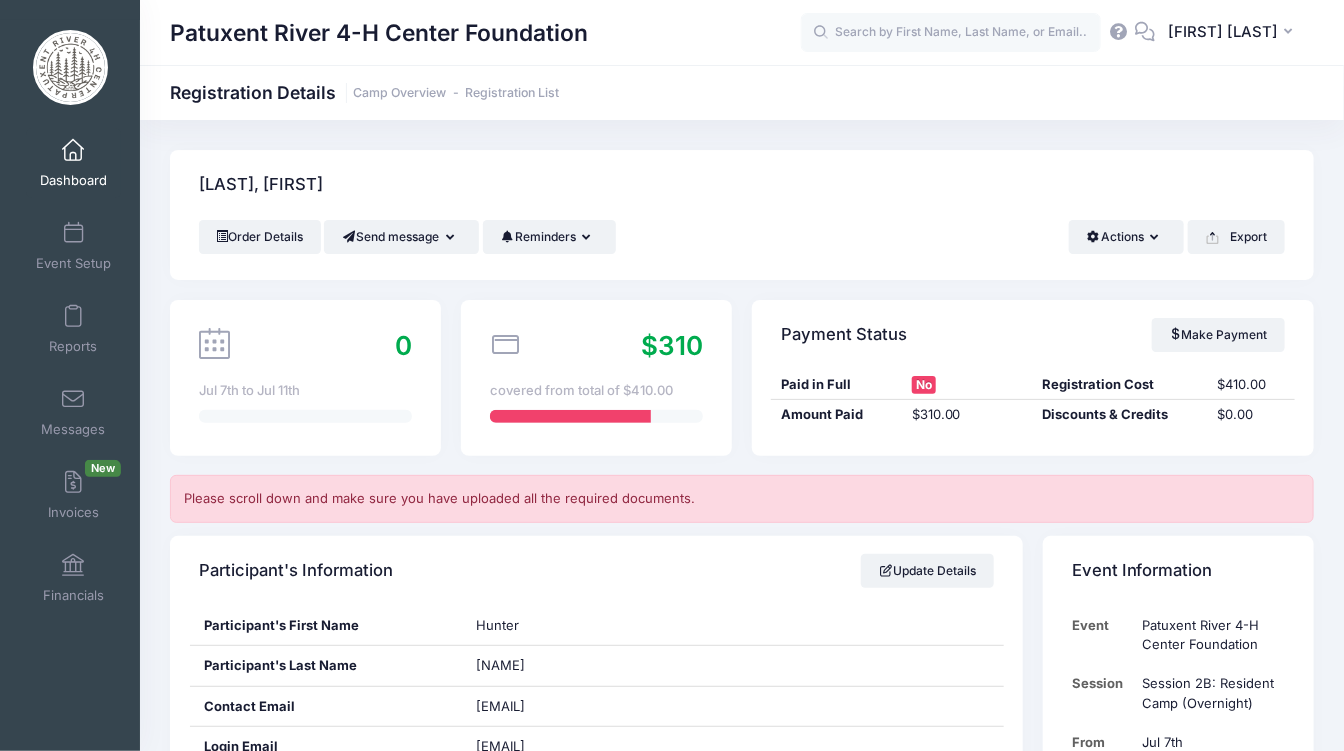 click on "covered from total of $410.00" at bounding box center [596, 391] 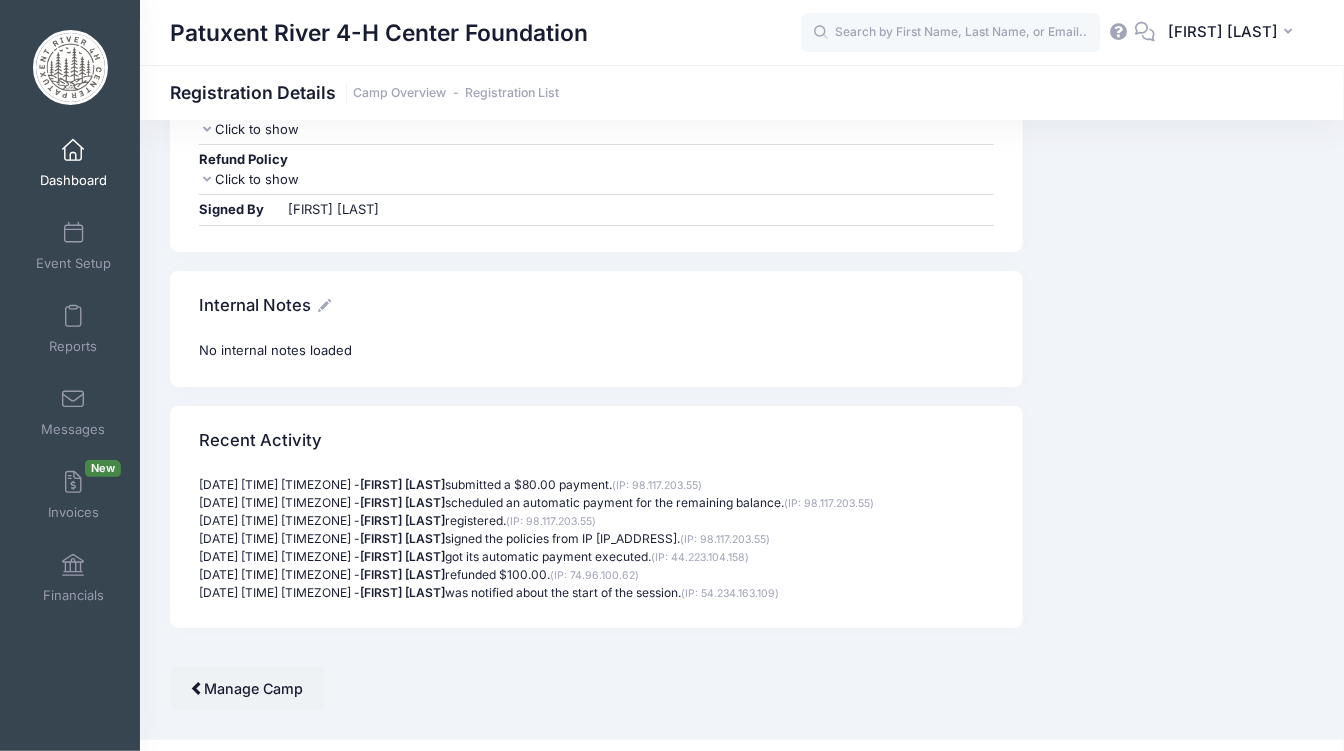 scroll, scrollTop: 2987, scrollLeft: 0, axis: vertical 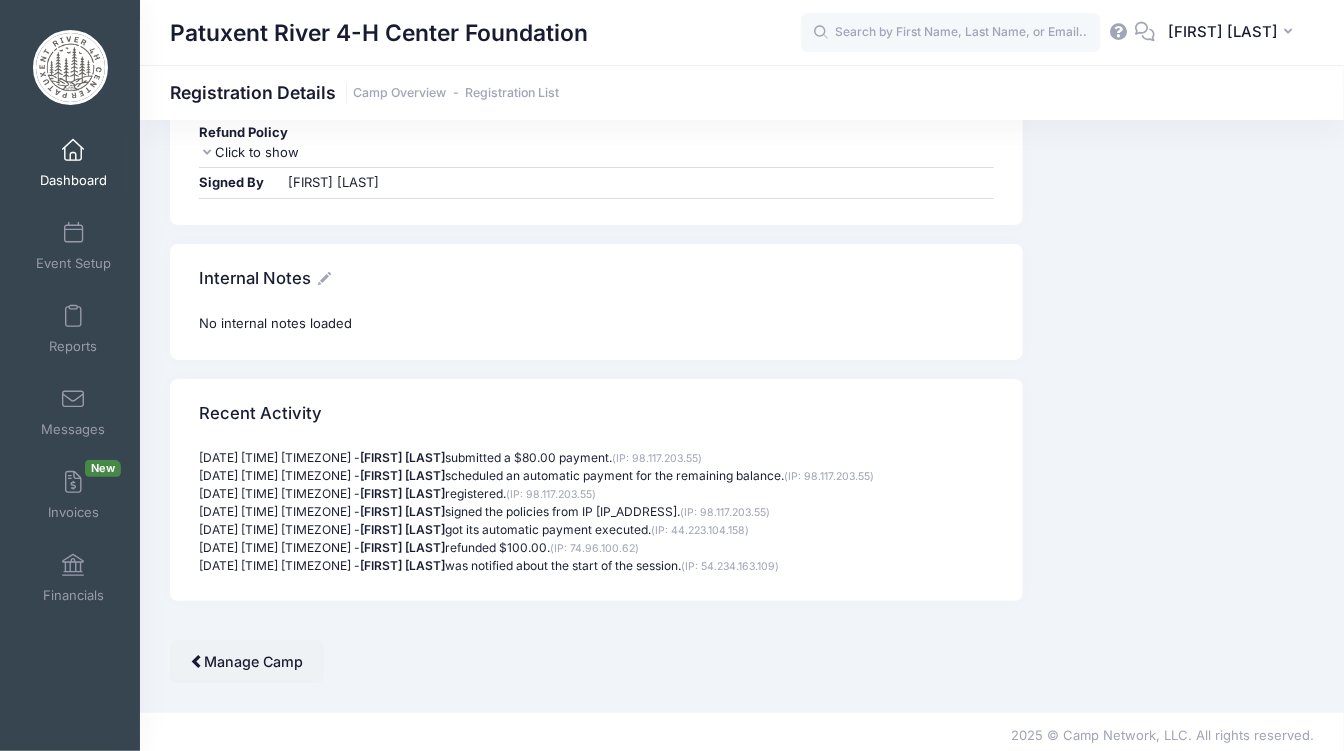 click on "[DATE] [TIME] [TIMEZONE] - [FIRST] [LAST] registered.
(IP: [IP_ADDRESS])" at bounding box center [596, 494] 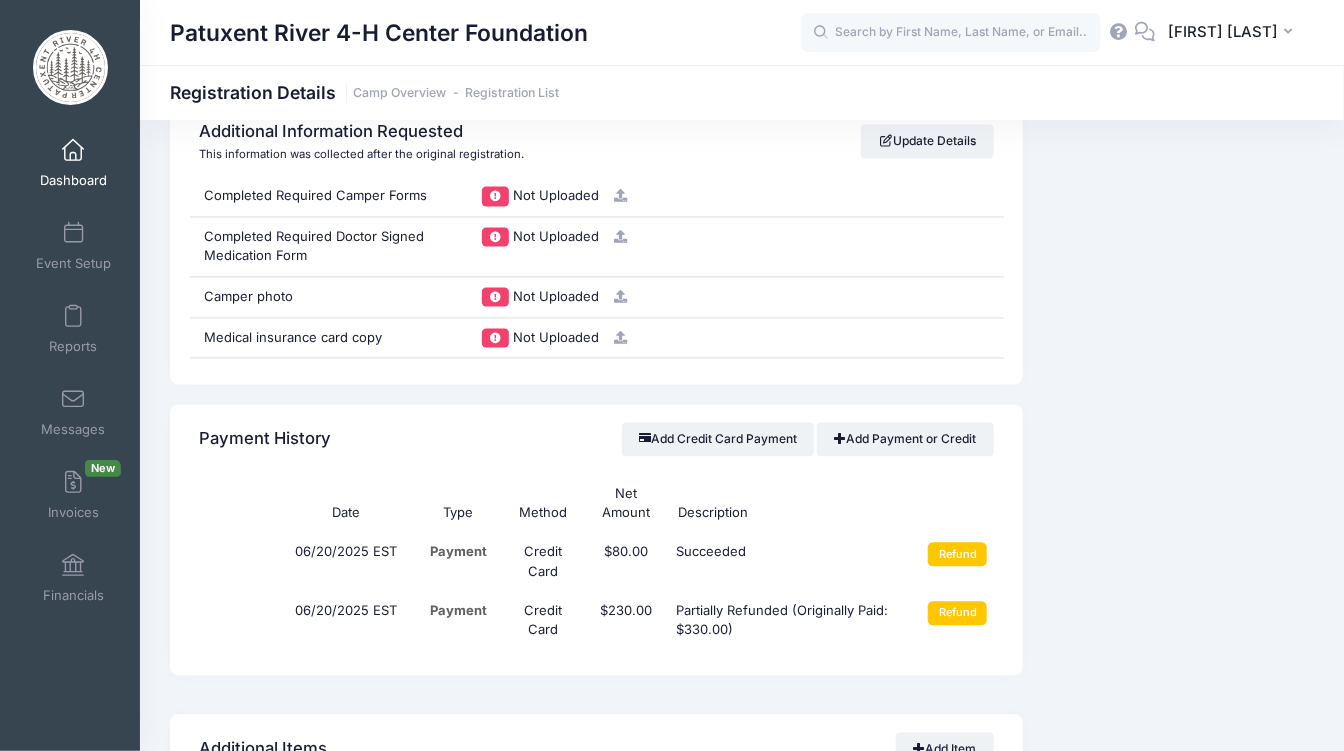 scroll, scrollTop: 1501, scrollLeft: 0, axis: vertical 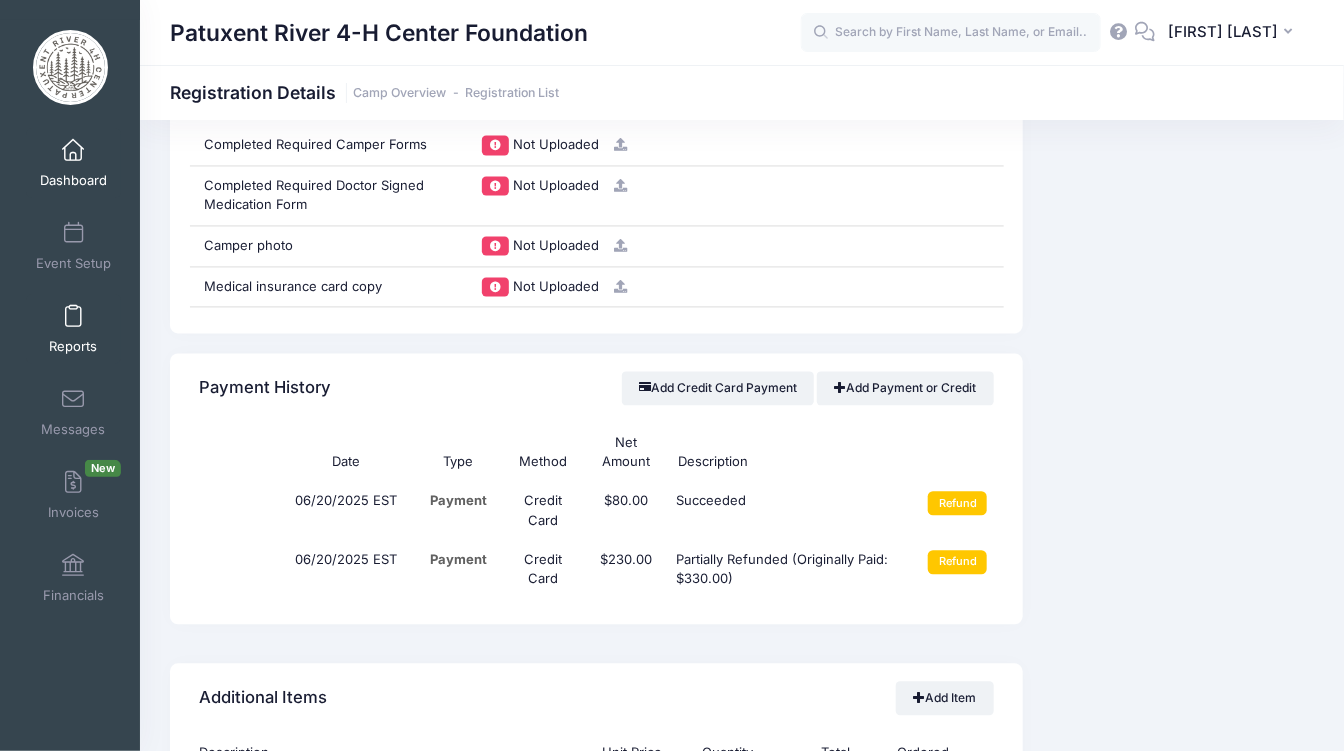 click at bounding box center (73, 317) 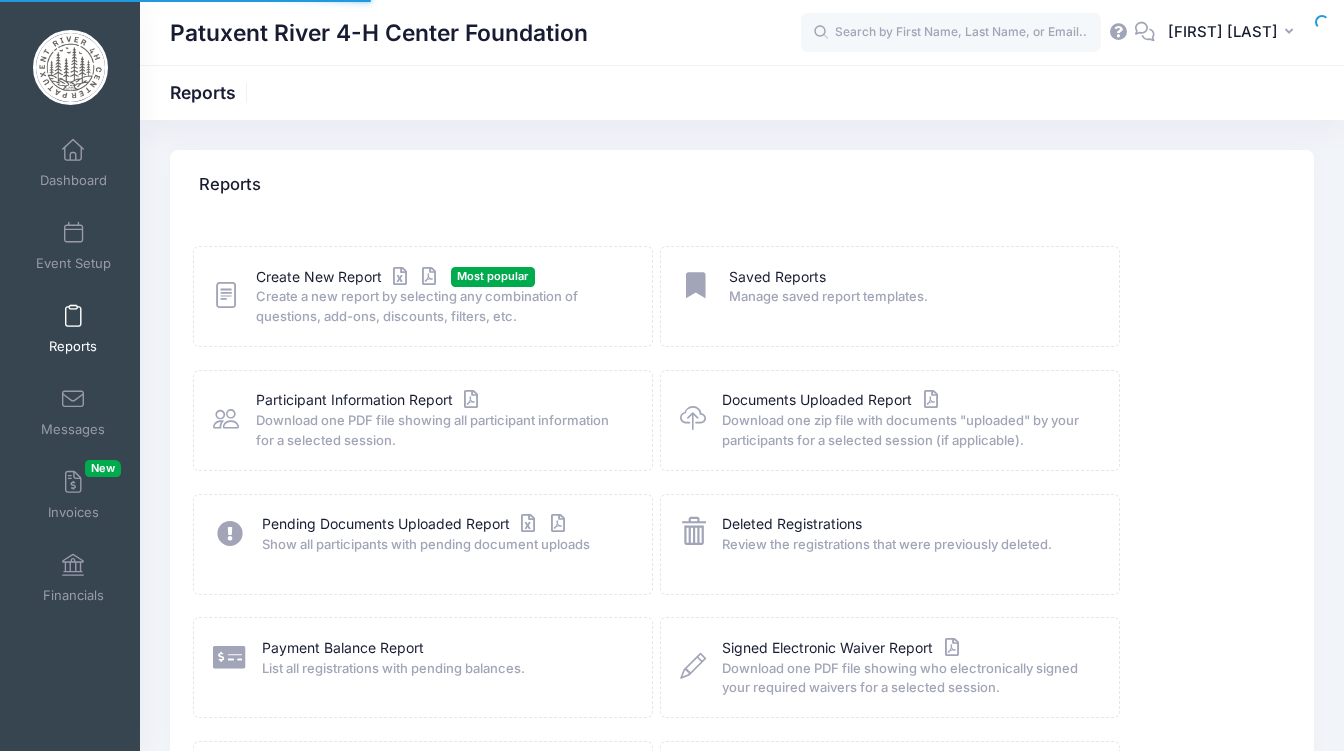 scroll, scrollTop: 0, scrollLeft: 0, axis: both 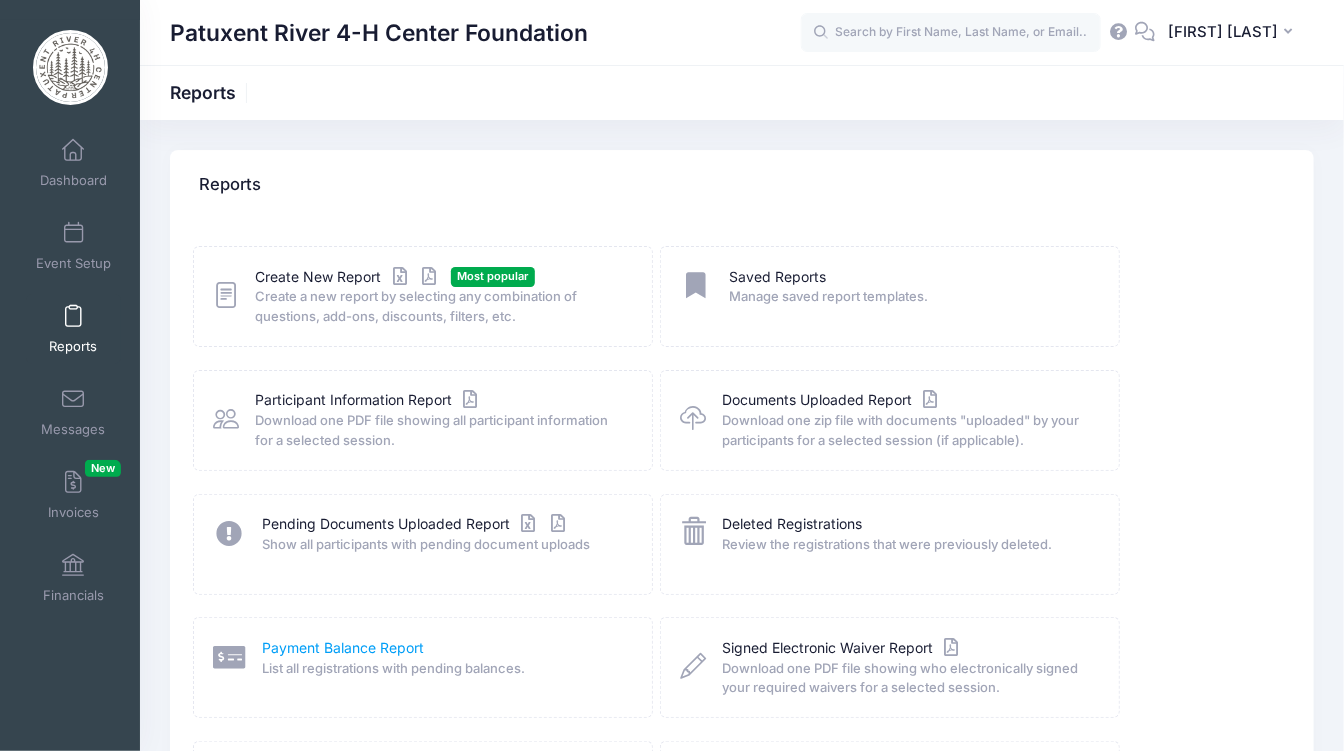 click on "Payment Balance Report" at bounding box center [343, 648] 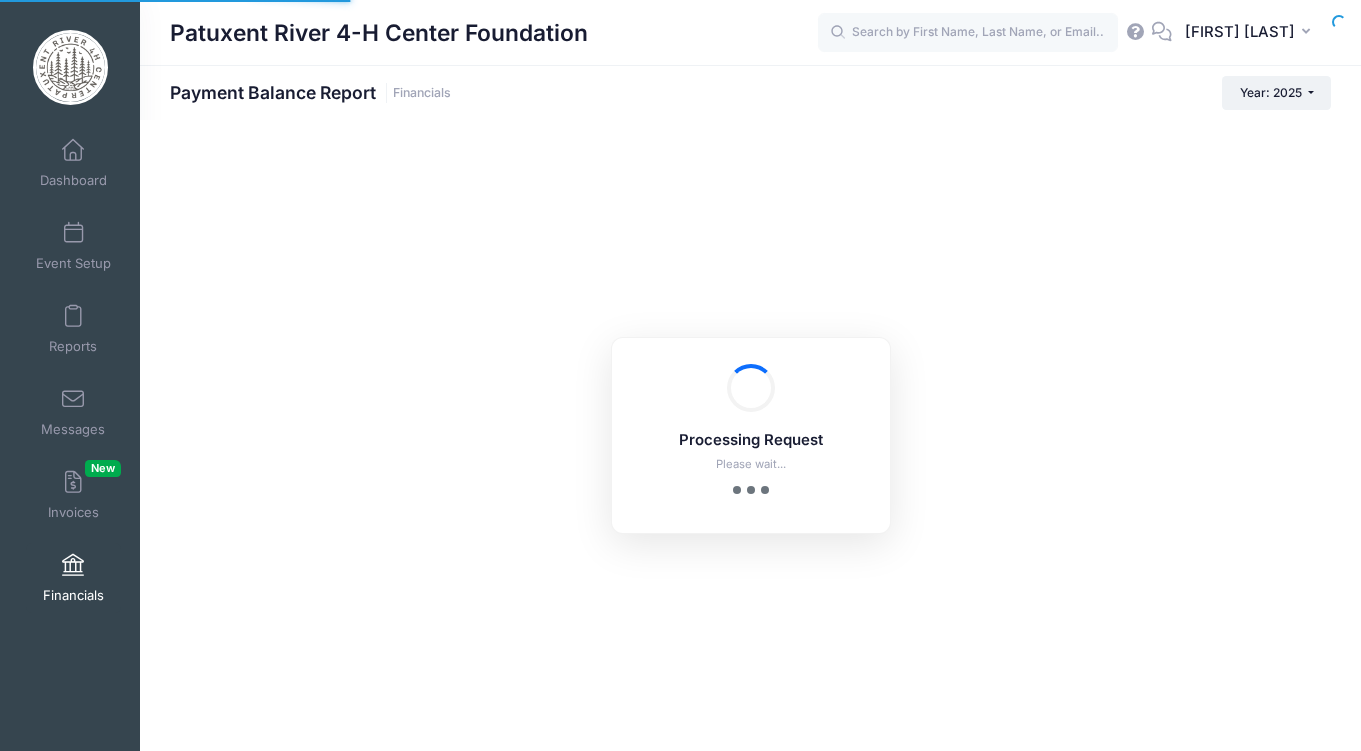 select on "10" 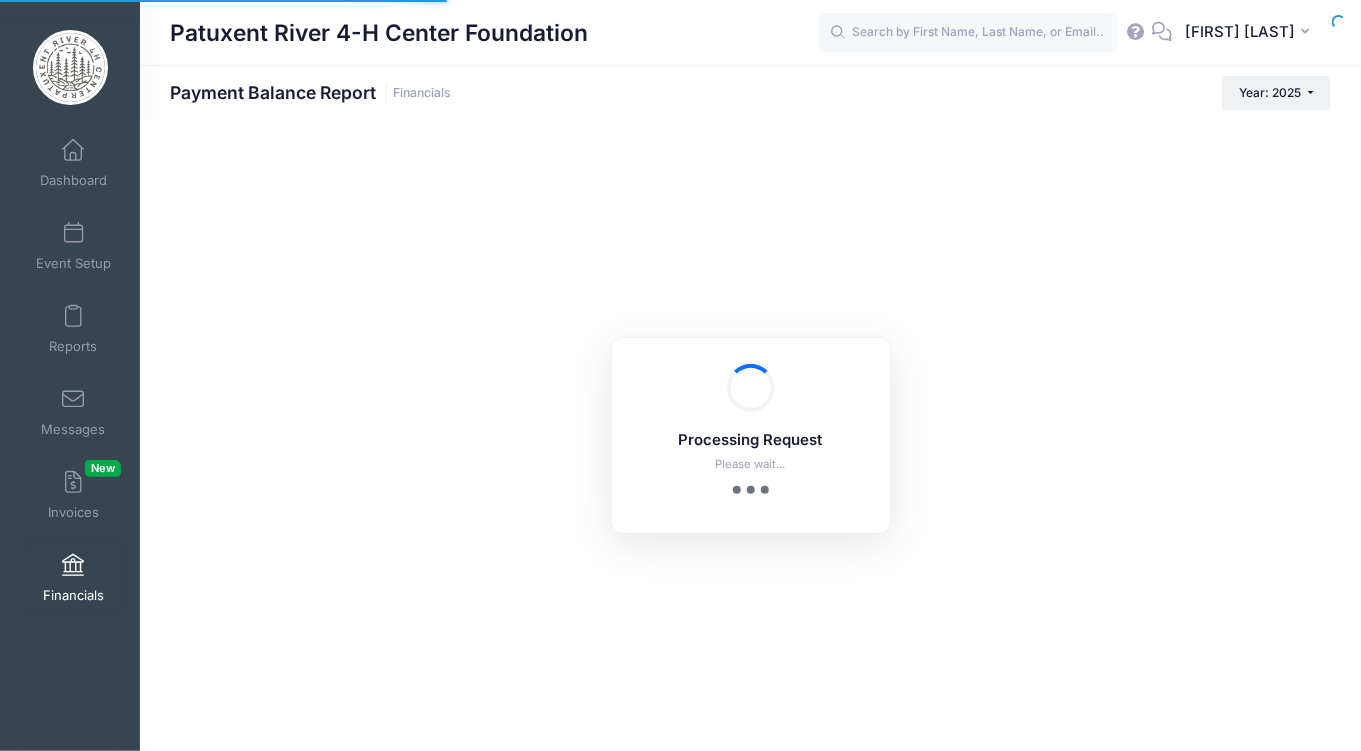 scroll, scrollTop: 0, scrollLeft: 0, axis: both 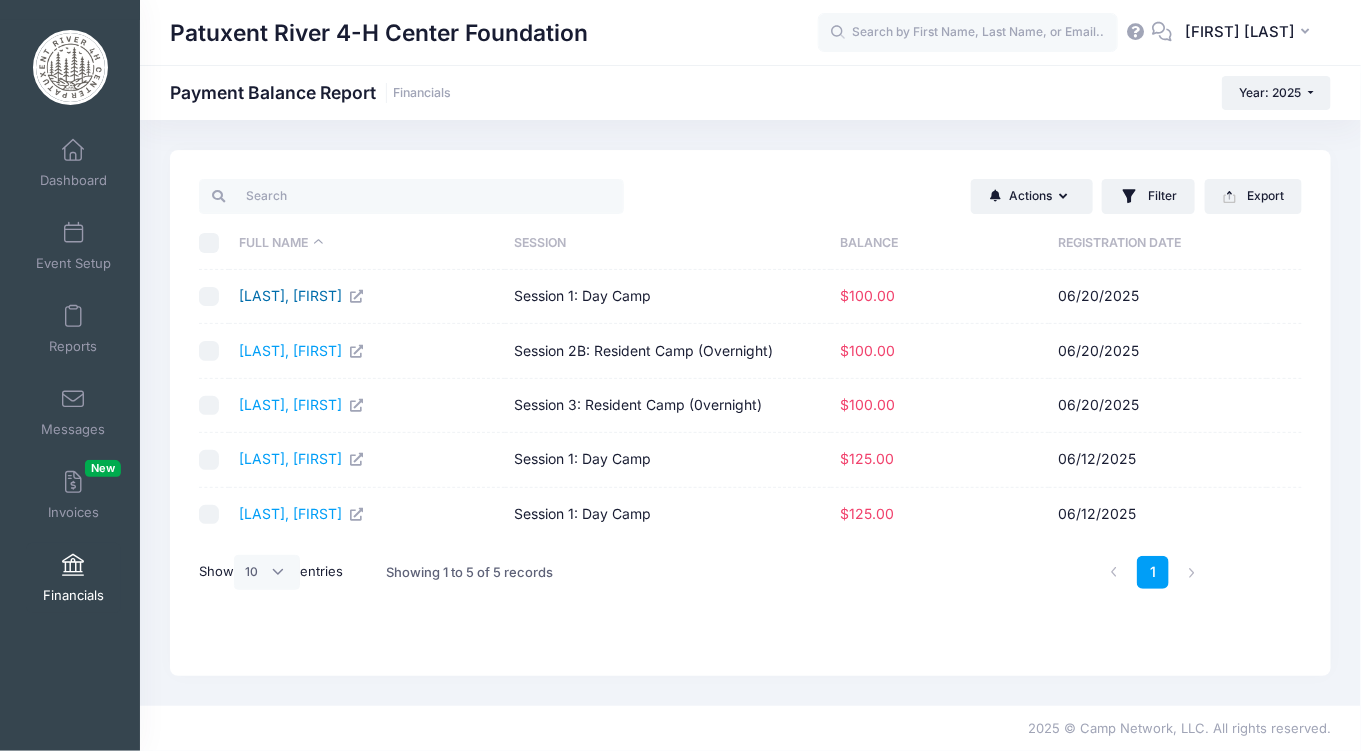 click on "[LAST], [FIRST]" at bounding box center (302, 295) 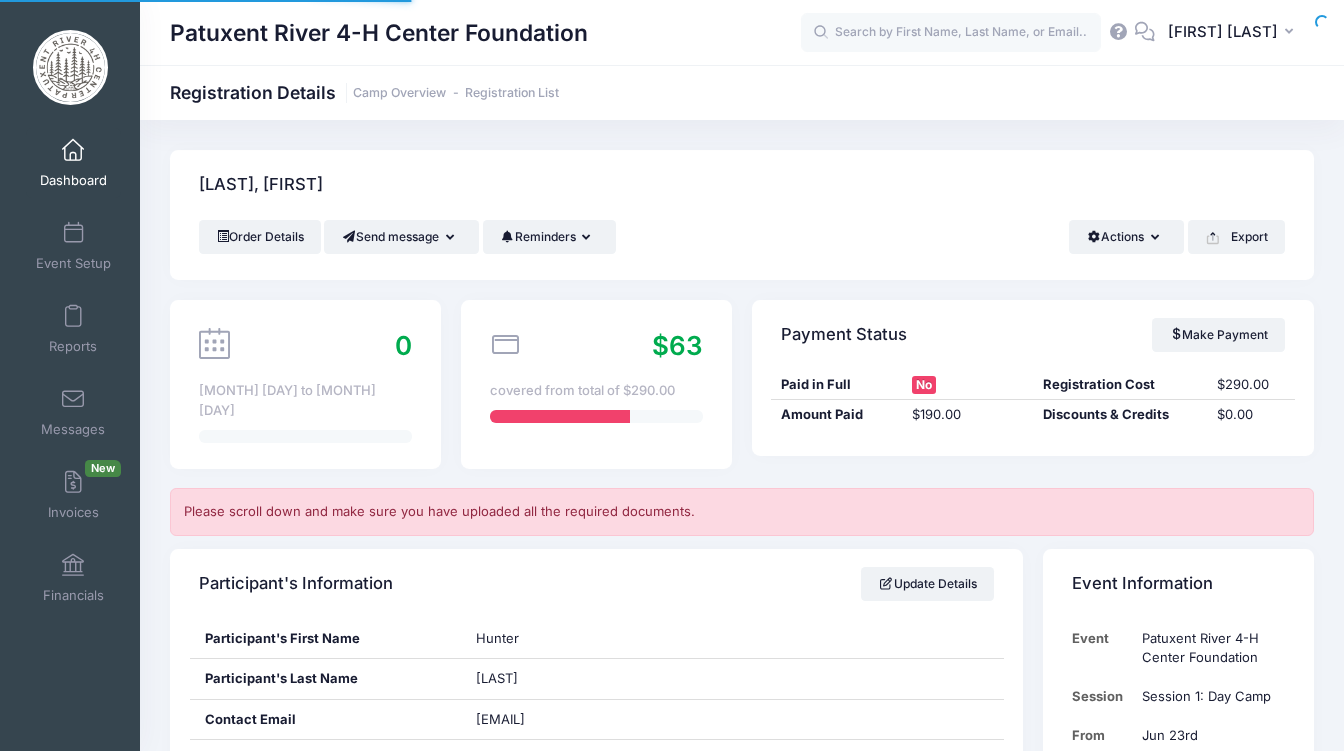 scroll, scrollTop: 0, scrollLeft: 0, axis: both 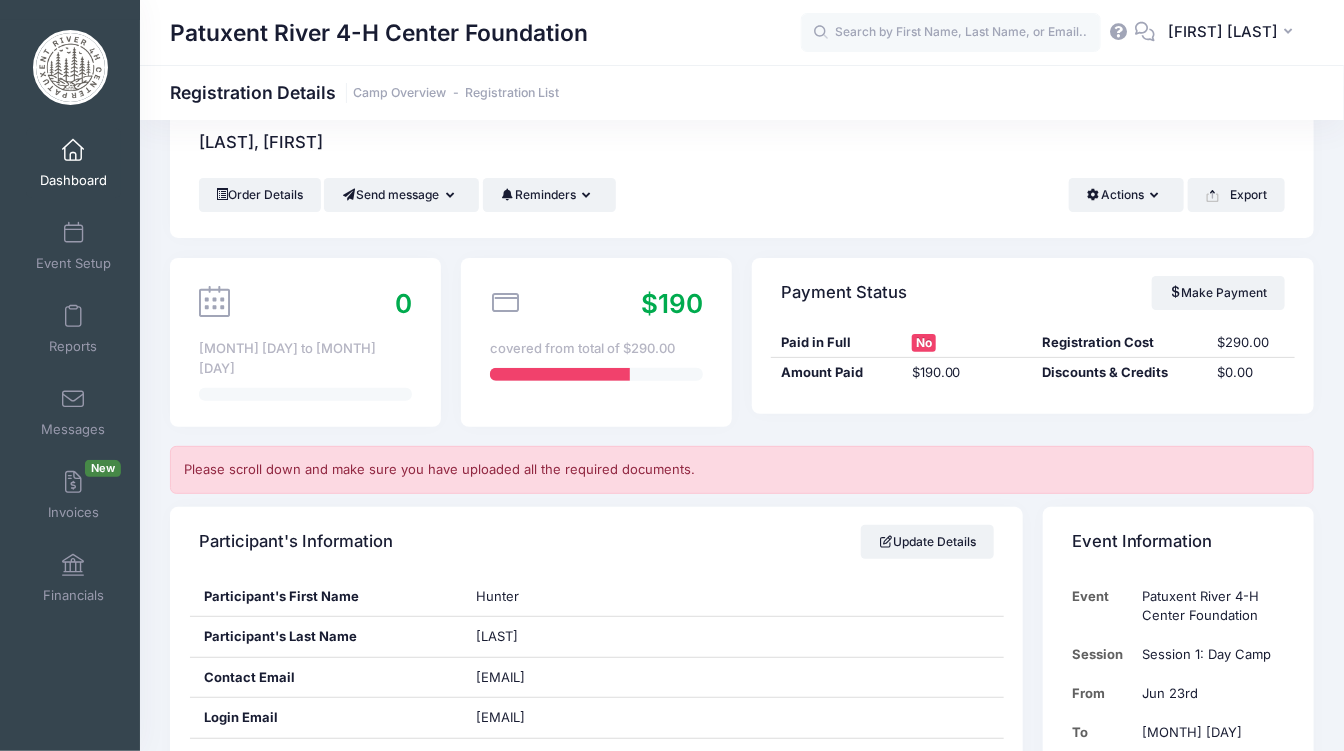 click at bounding box center [73, 151] 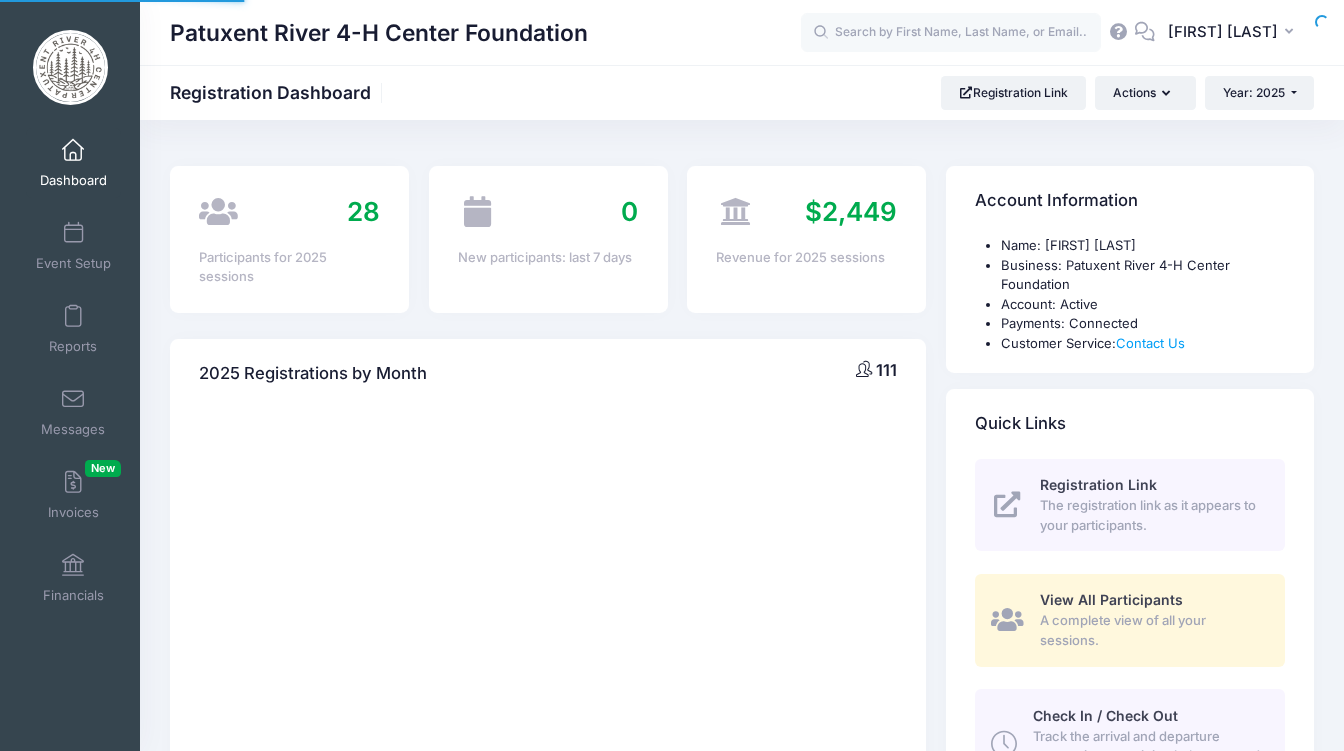 scroll, scrollTop: 0, scrollLeft: 0, axis: both 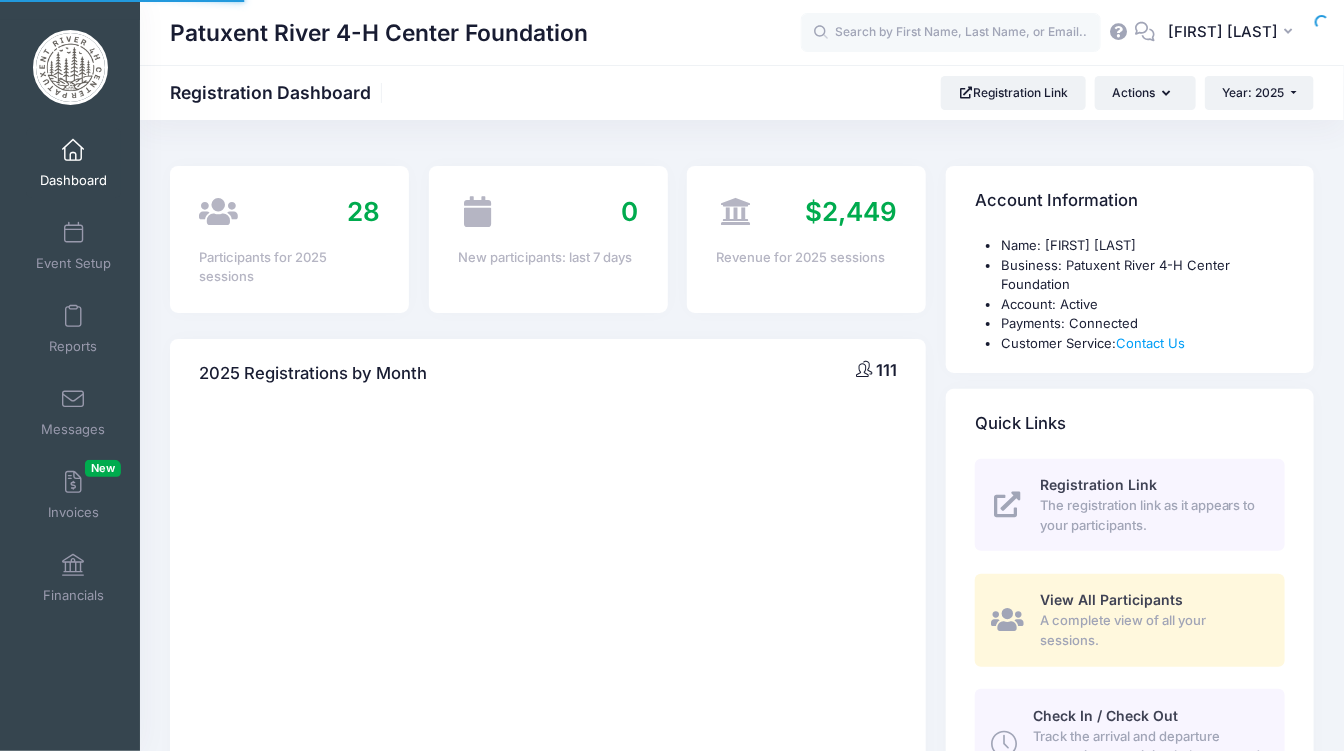 select 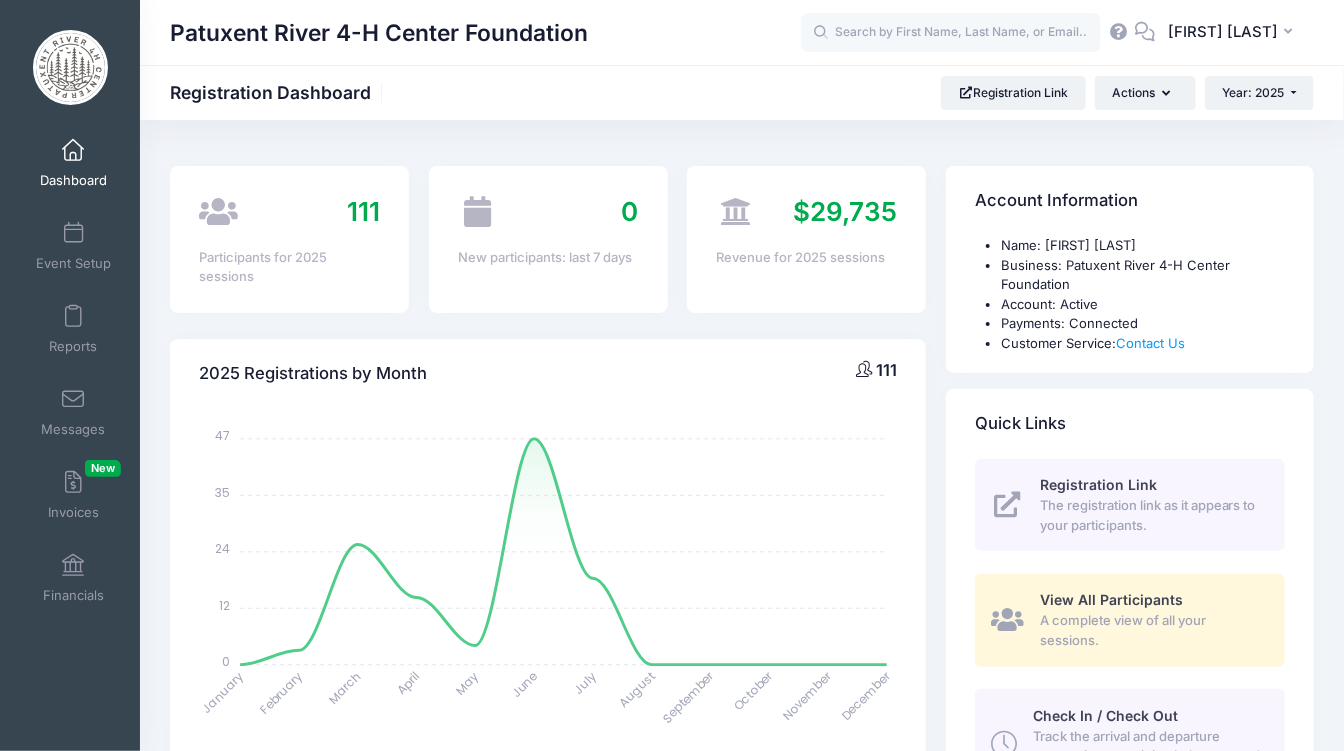 click on "Dashboard" at bounding box center (73, 163) 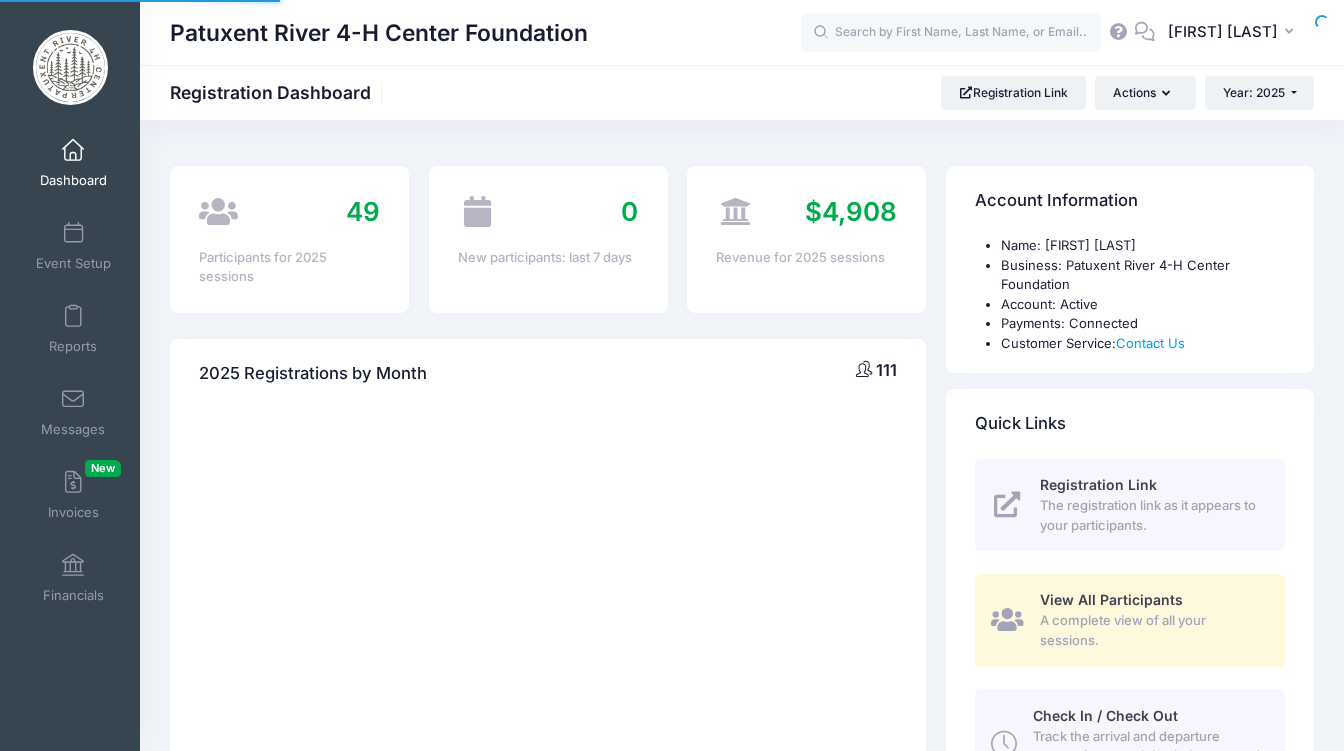 scroll, scrollTop: 0, scrollLeft: 0, axis: both 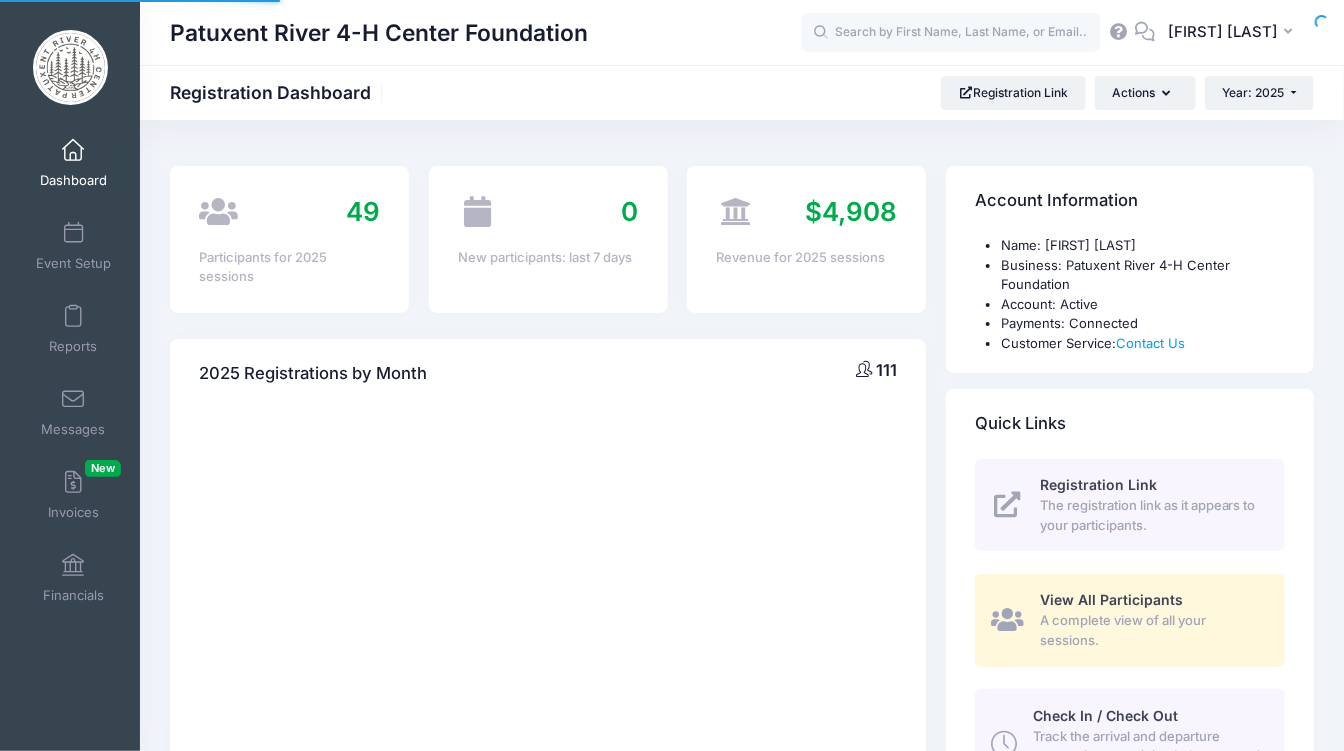 select 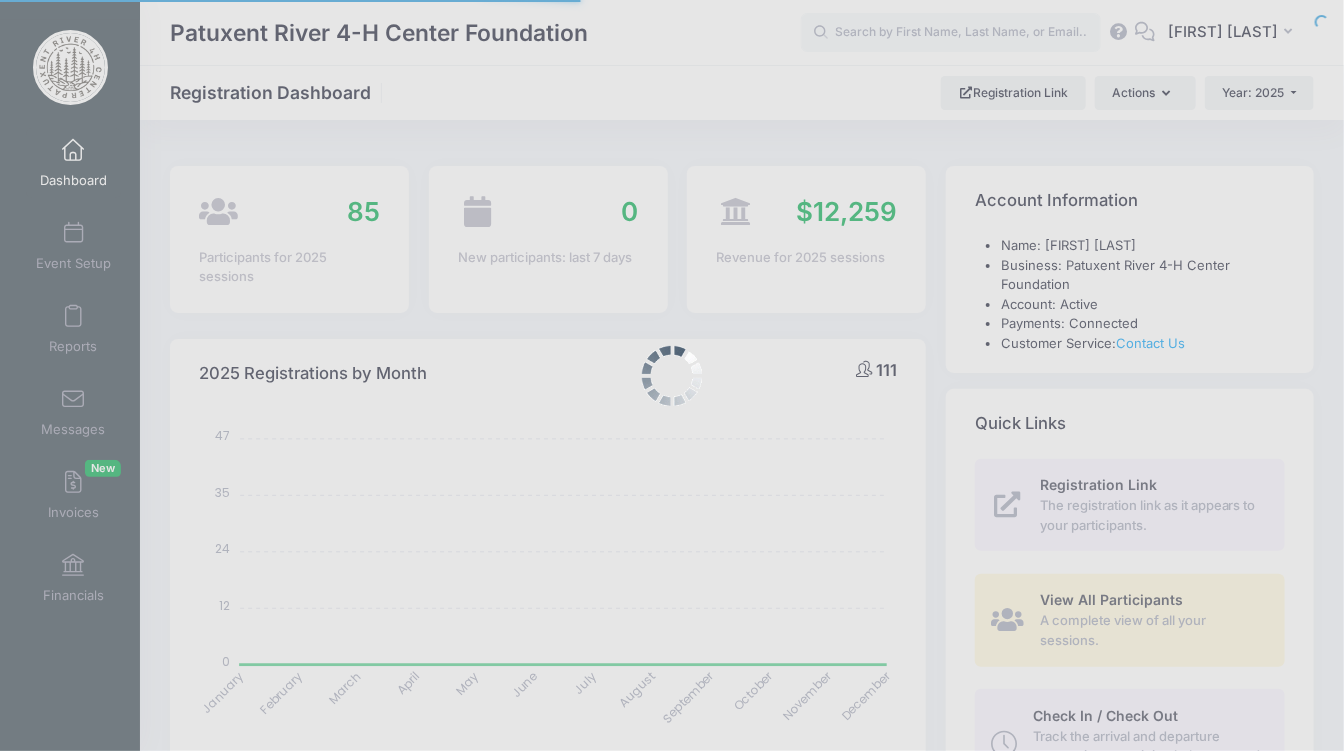 scroll, scrollTop: 0, scrollLeft: 0, axis: both 